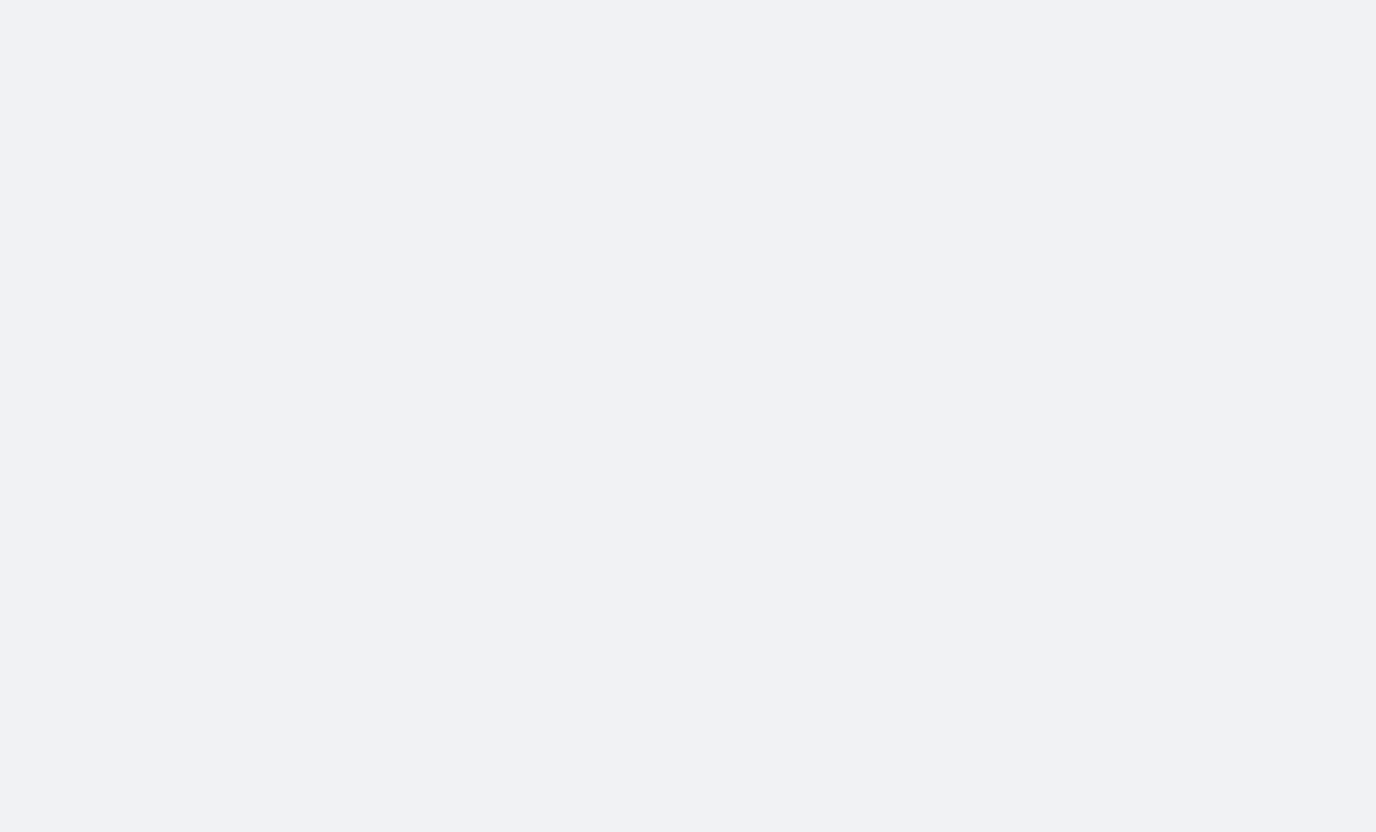 scroll, scrollTop: 0, scrollLeft: 0, axis: both 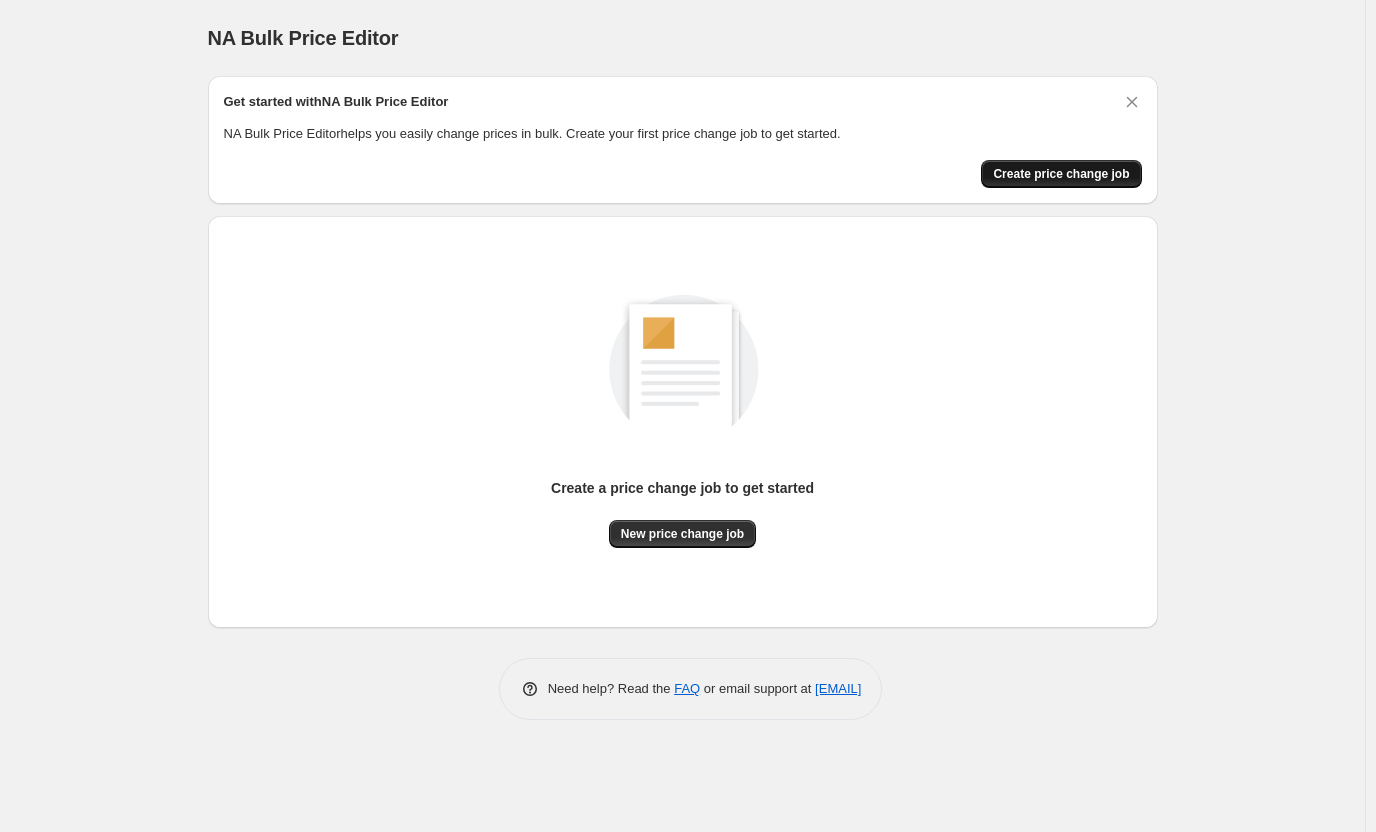 click on "Create price change job" at bounding box center (1061, 174) 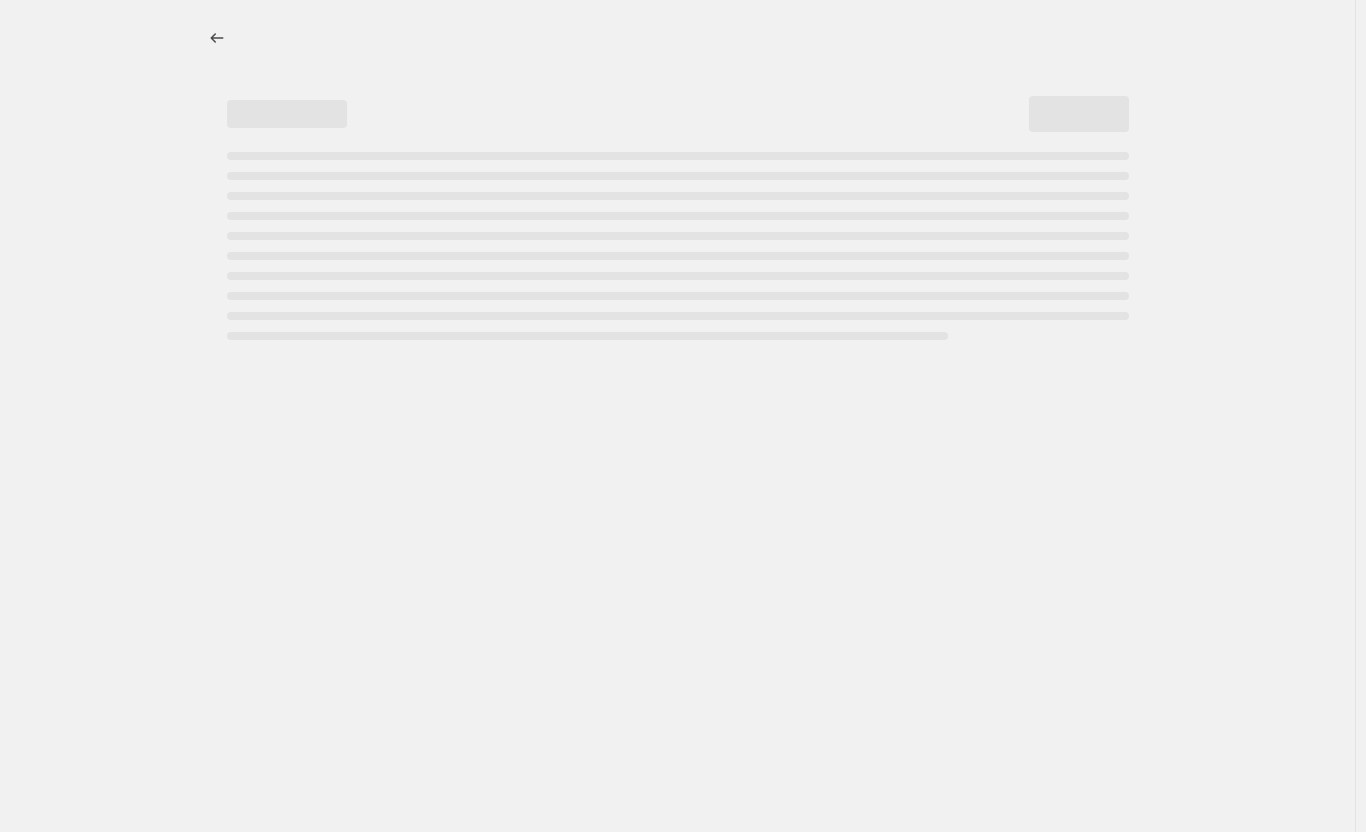 select on "percentage" 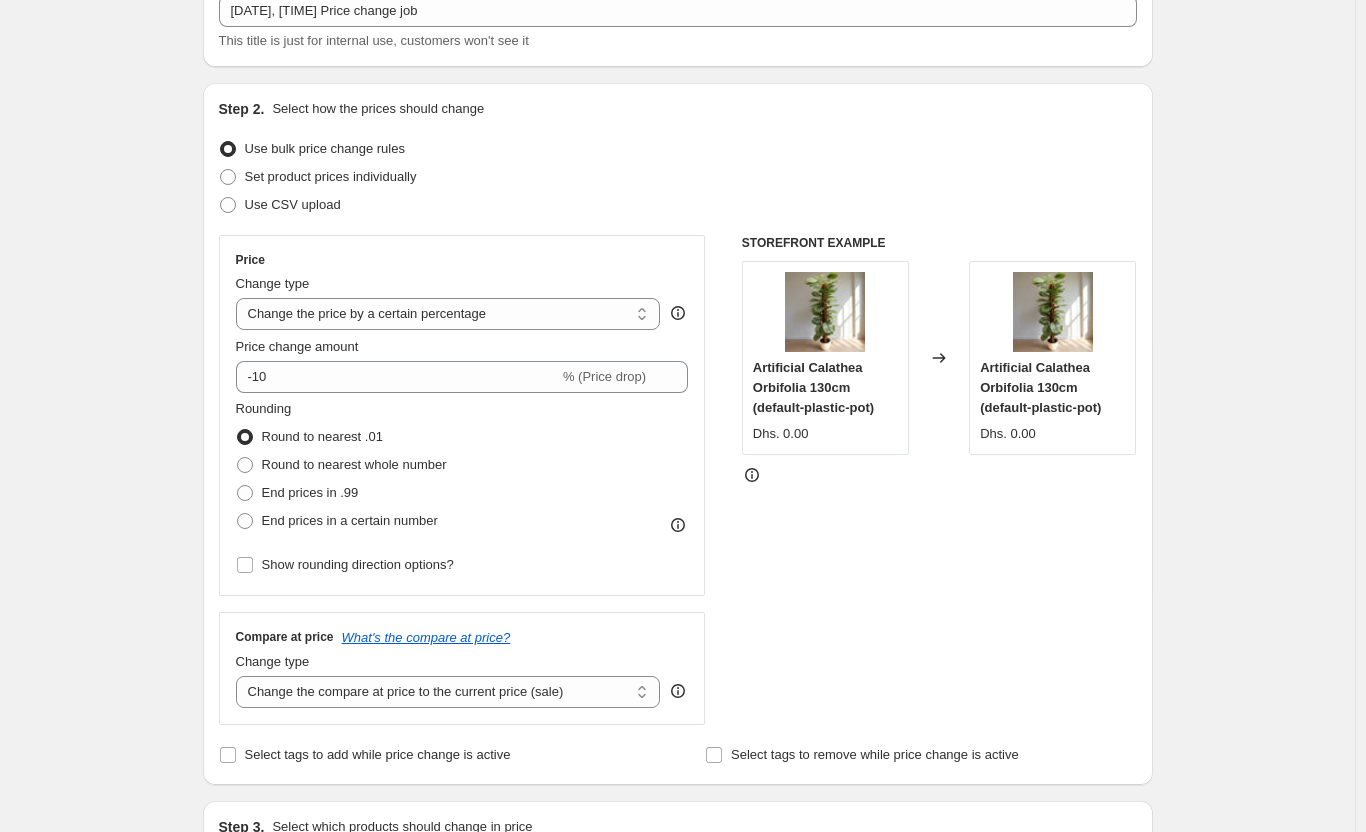 scroll, scrollTop: 0, scrollLeft: 0, axis: both 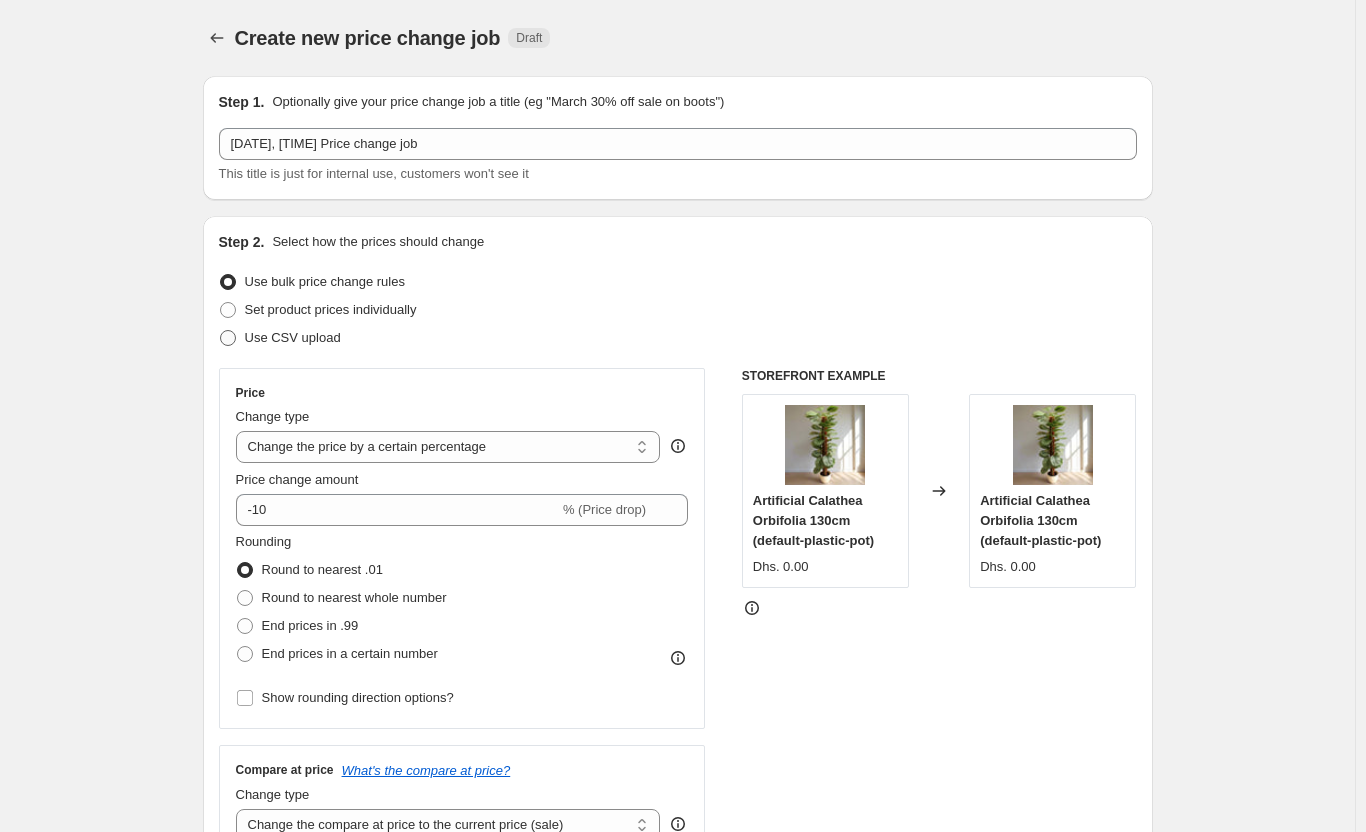 click at bounding box center [228, 338] 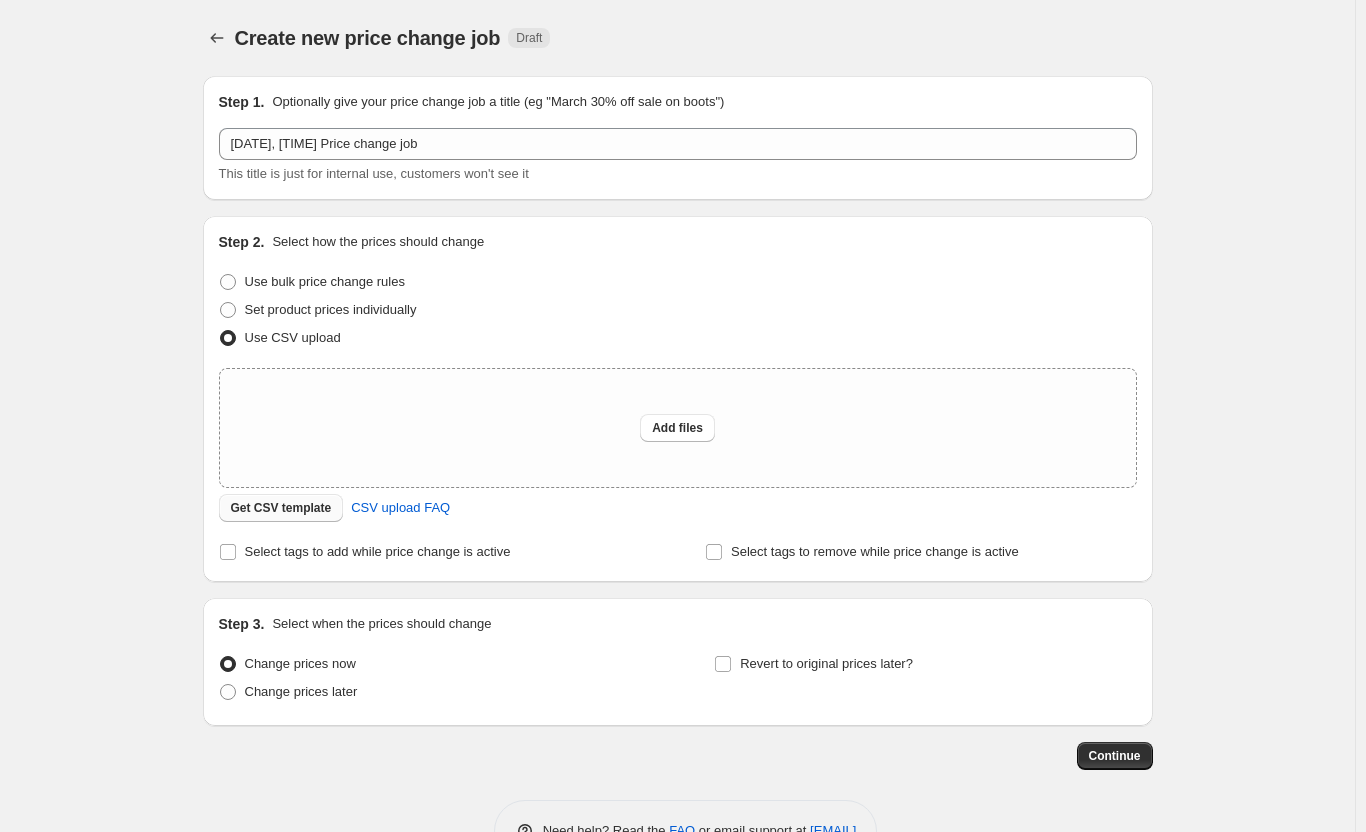 click on "Get CSV template" at bounding box center (281, 508) 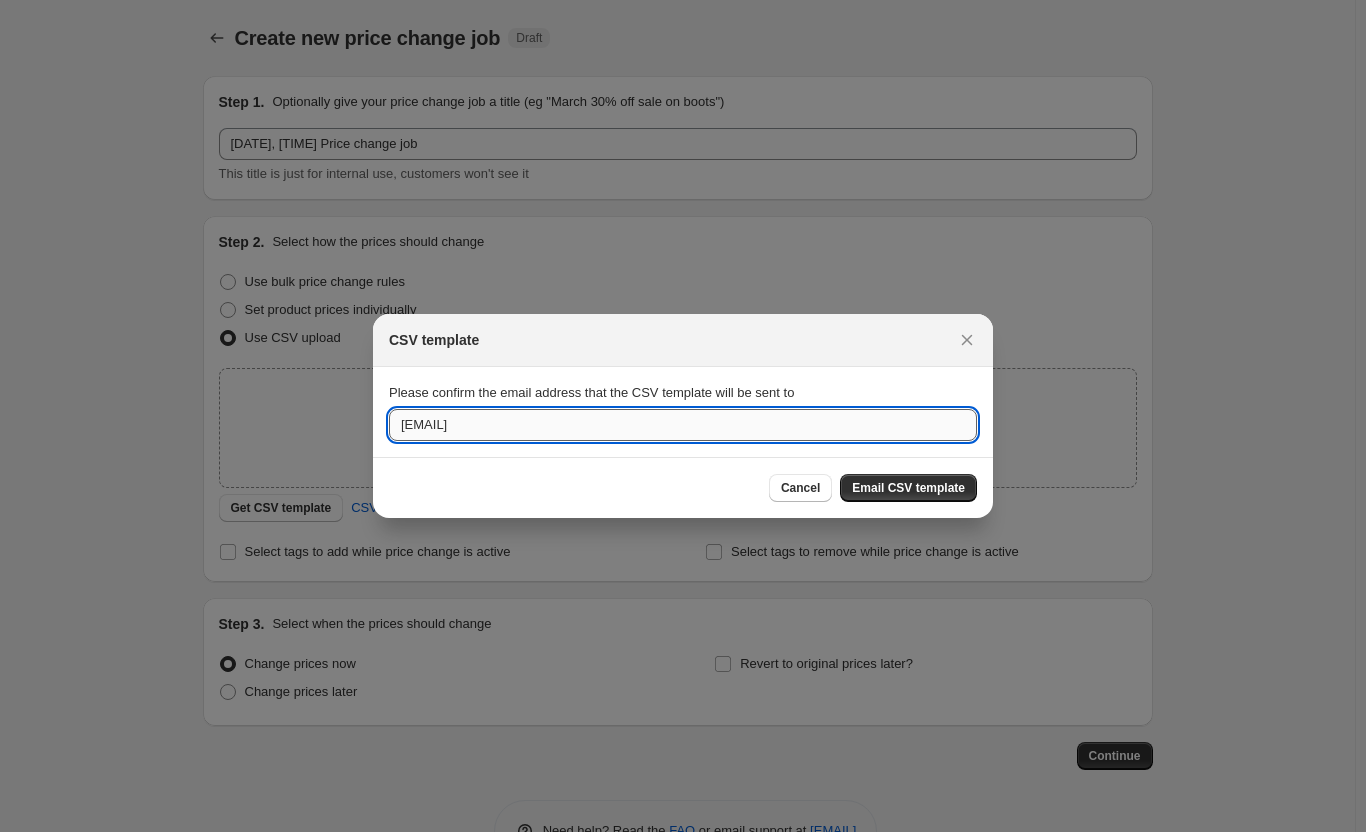 click on "[EMAIL]" at bounding box center [683, 425] 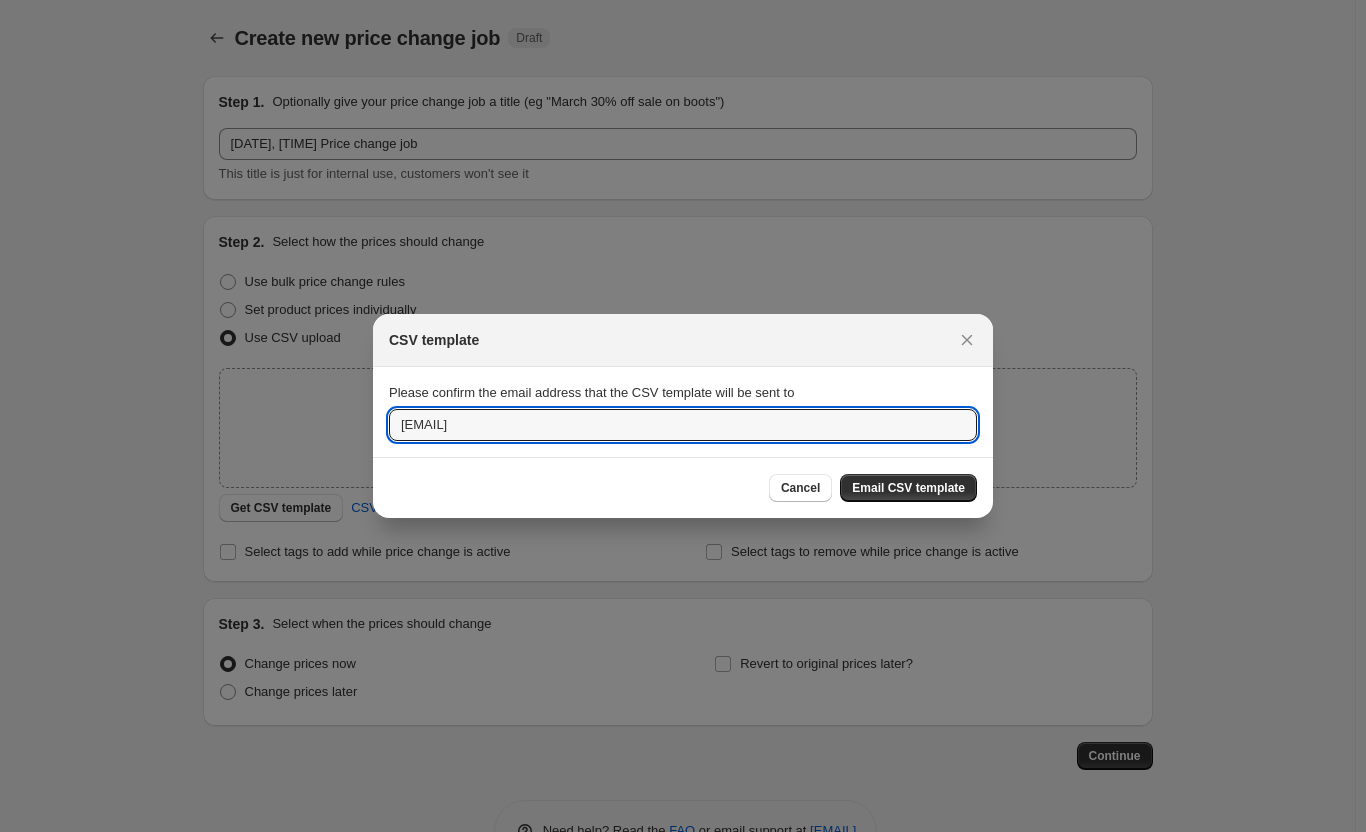 drag, startPoint x: 544, startPoint y: 422, endPoint x: 366, endPoint y: 414, distance: 178.17969 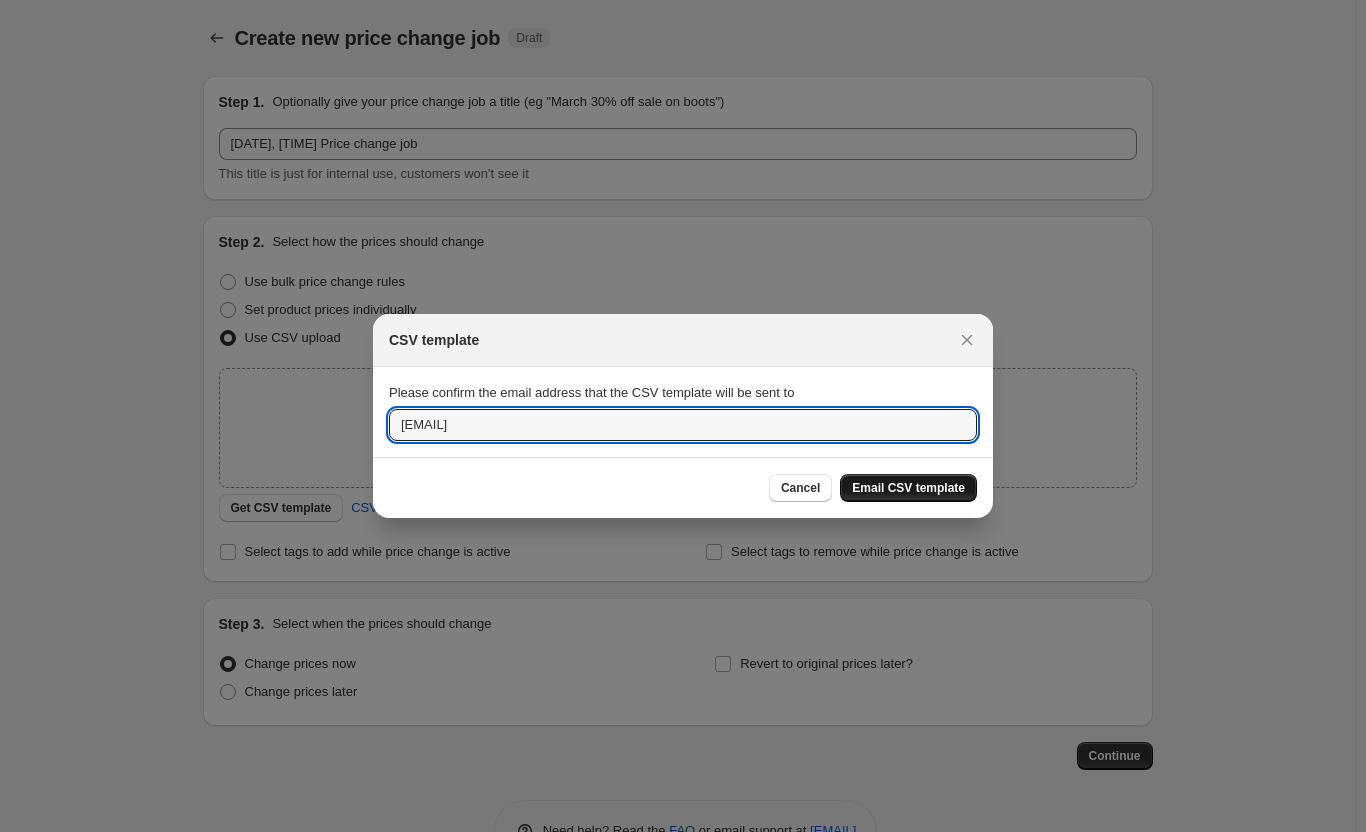 type on "[EMAIL]" 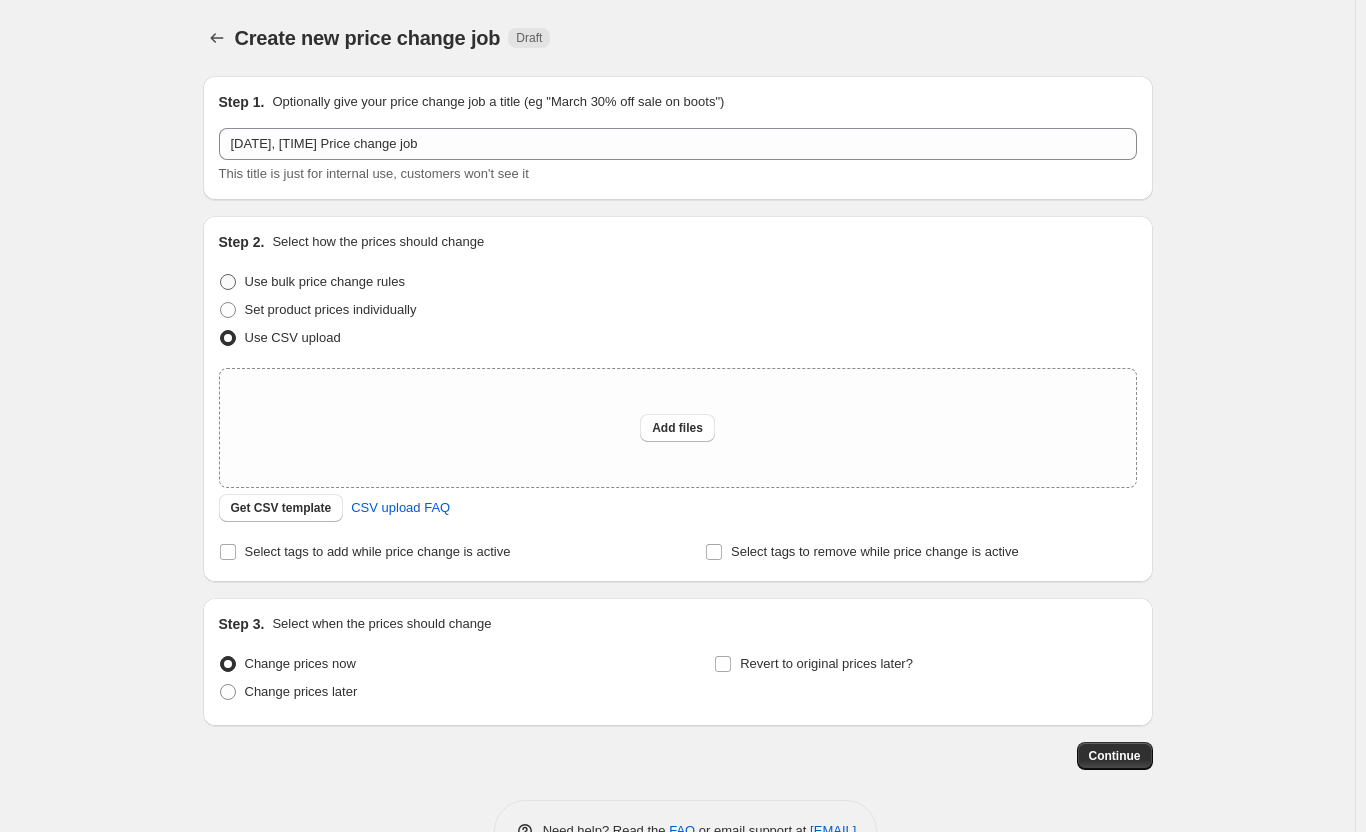 click on "Use bulk price change rules" at bounding box center (325, 281) 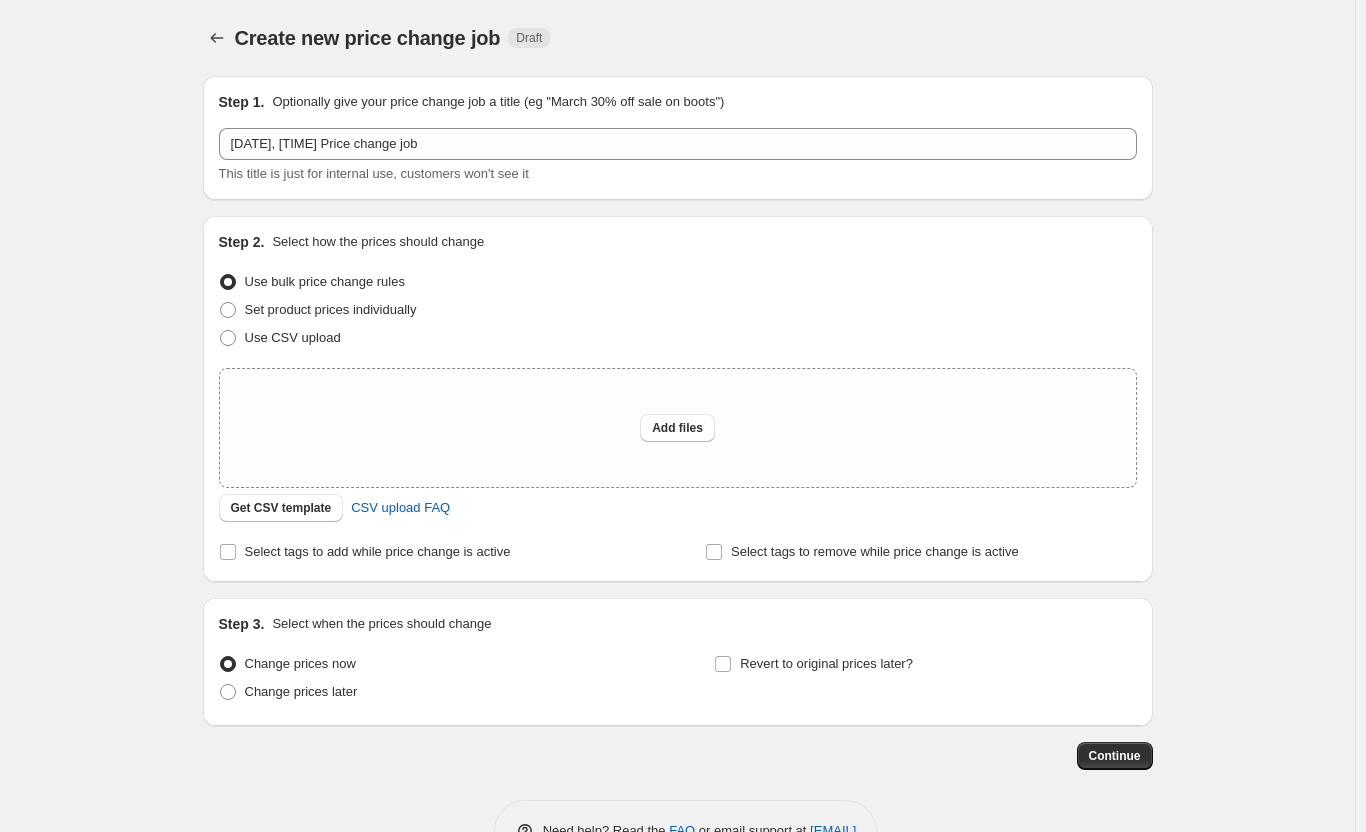 select on "percentage" 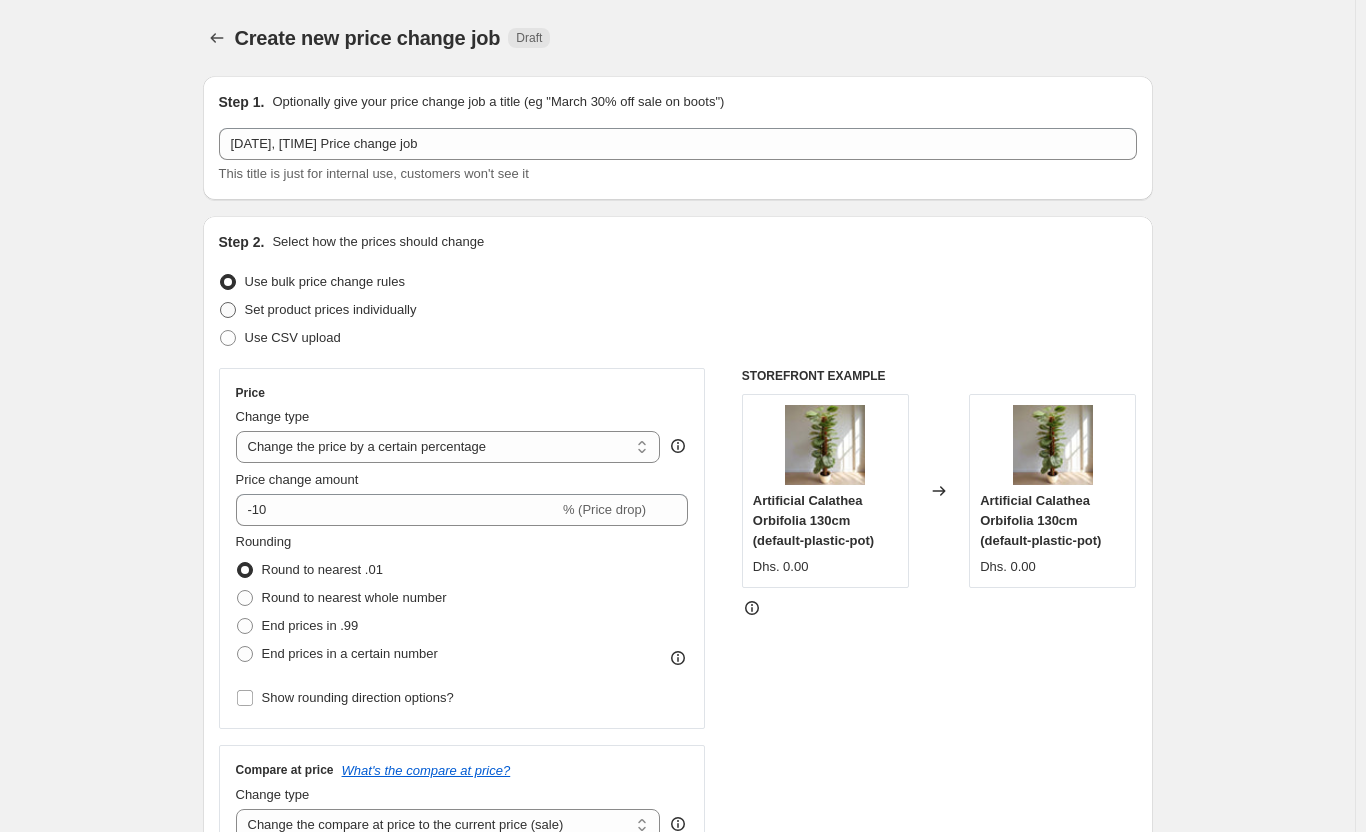 click on "Set product prices individually" at bounding box center (318, 310) 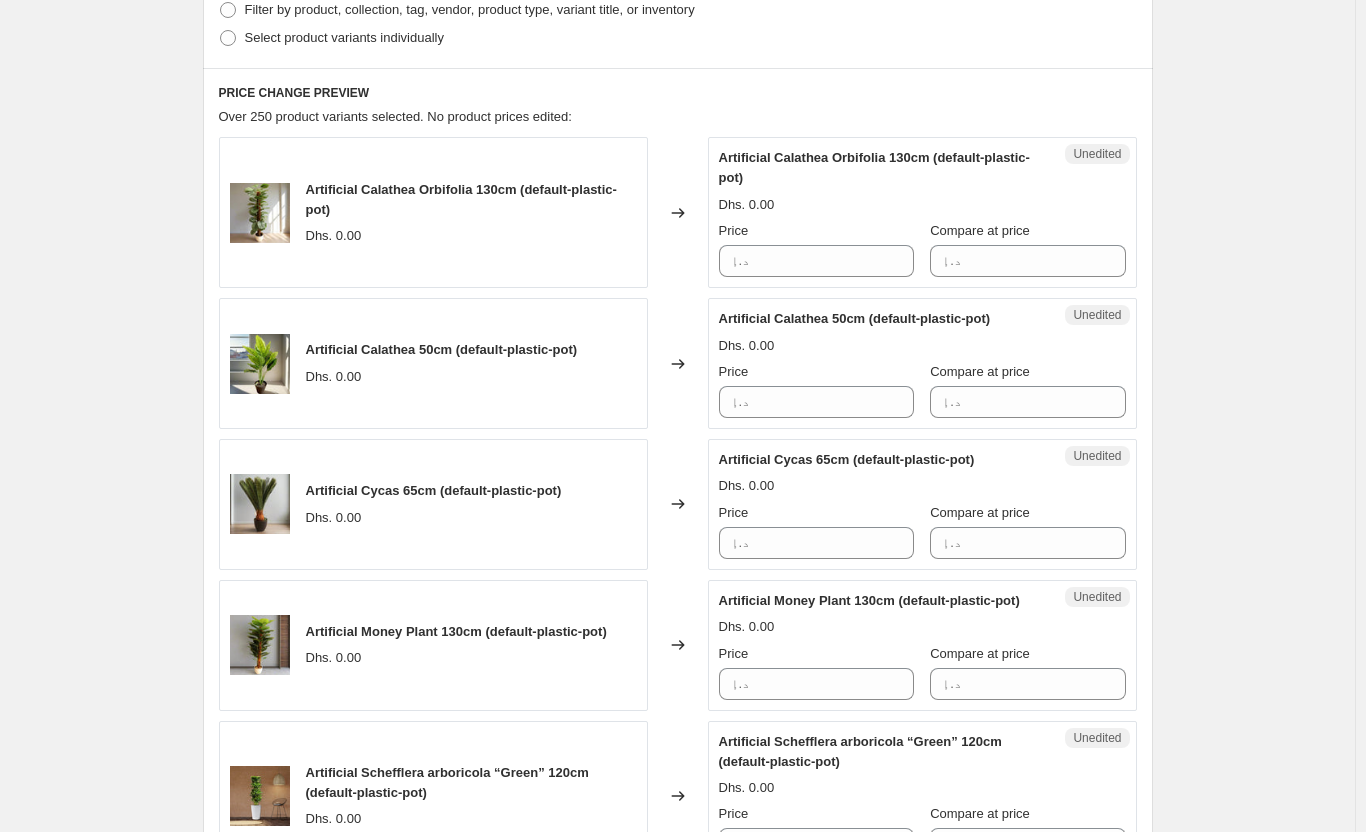scroll, scrollTop: 533, scrollLeft: 0, axis: vertical 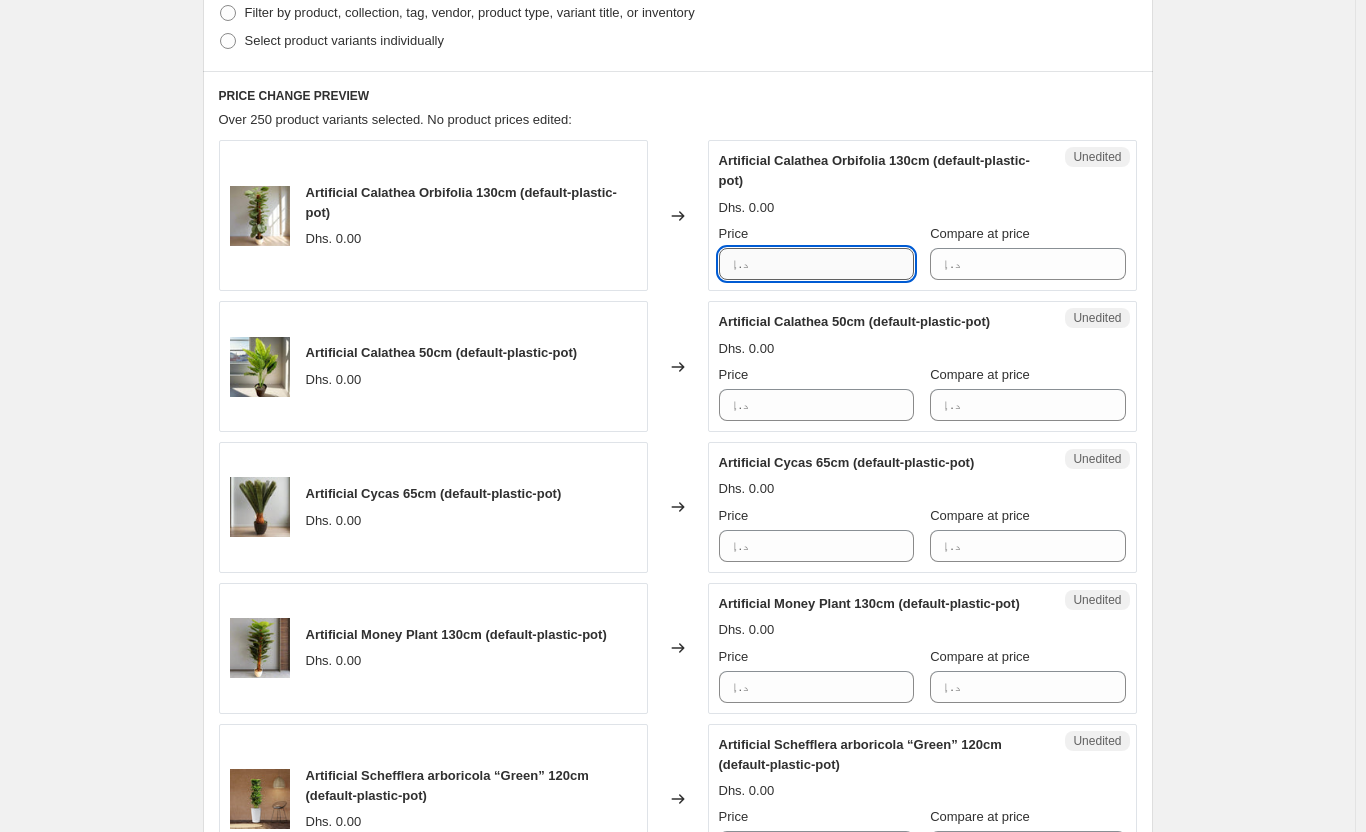 click on "Price" at bounding box center [835, 264] 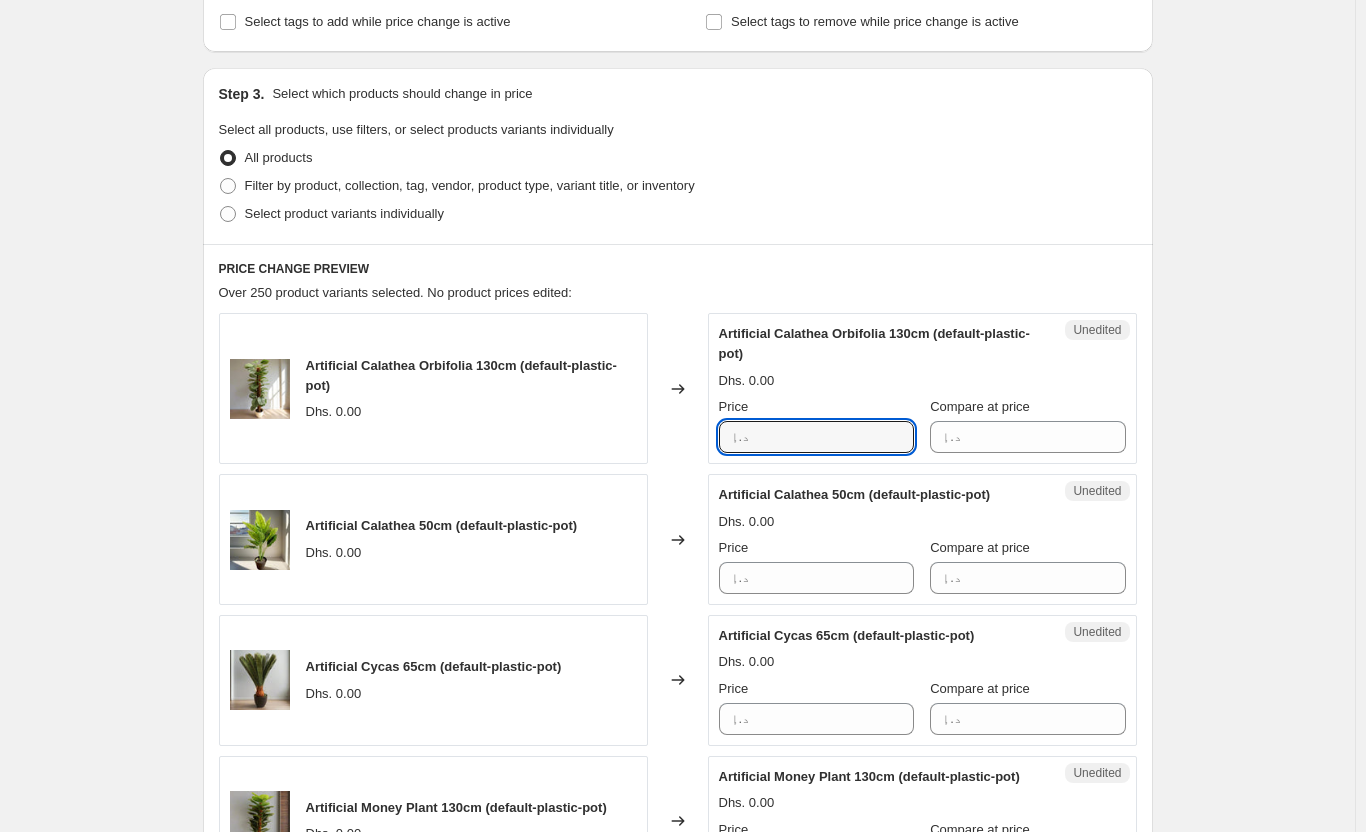 scroll, scrollTop: 177, scrollLeft: 0, axis: vertical 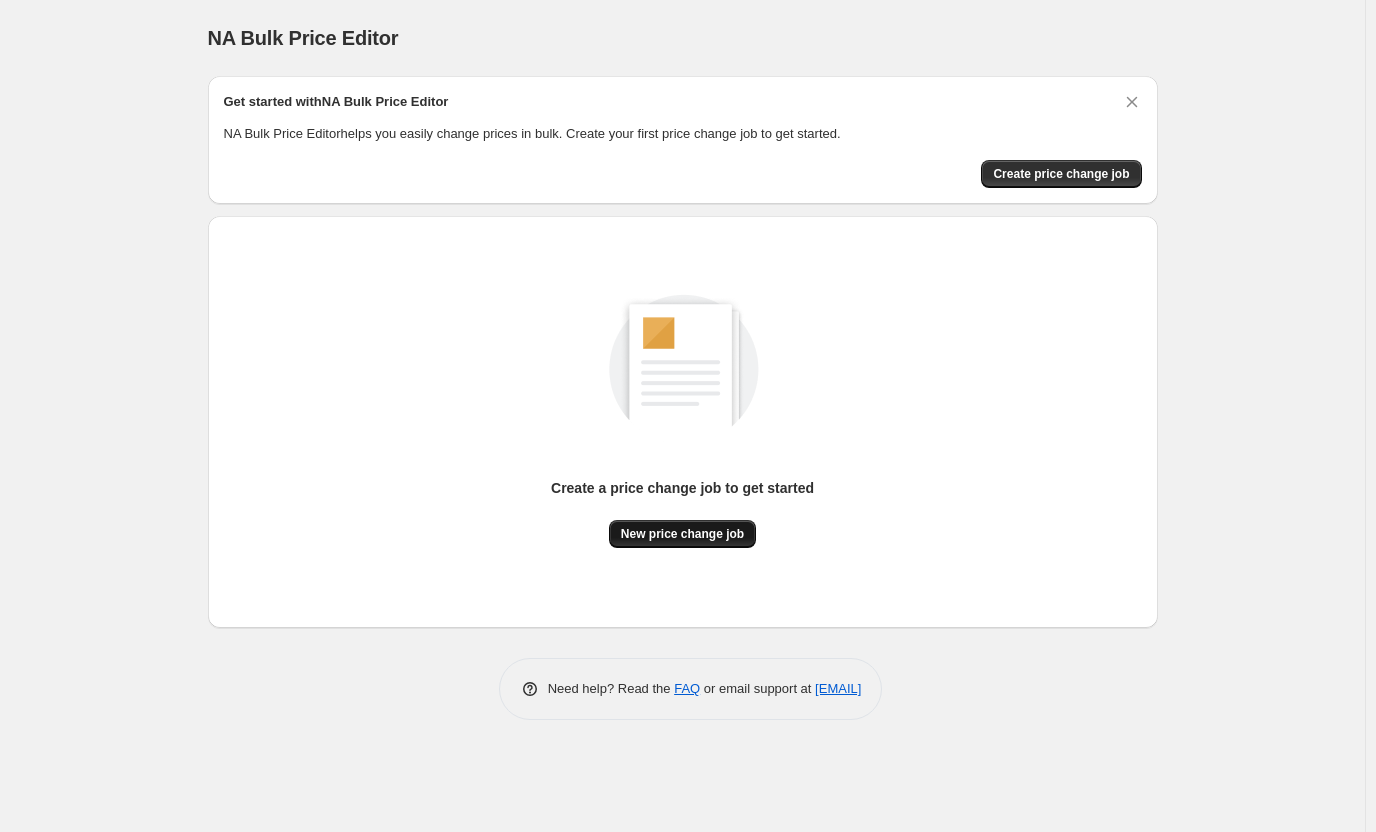 click on "New price change job" at bounding box center (682, 534) 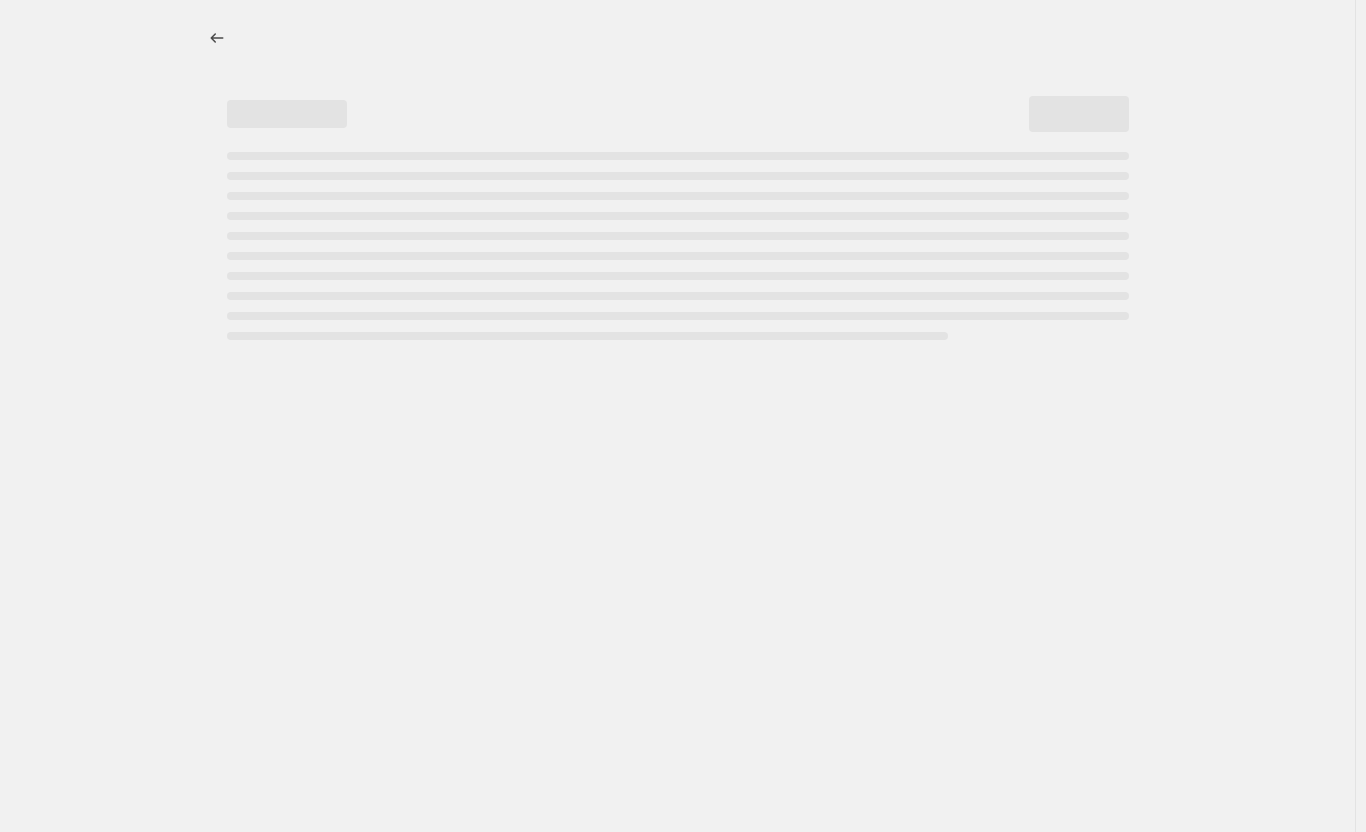 select on "percentage" 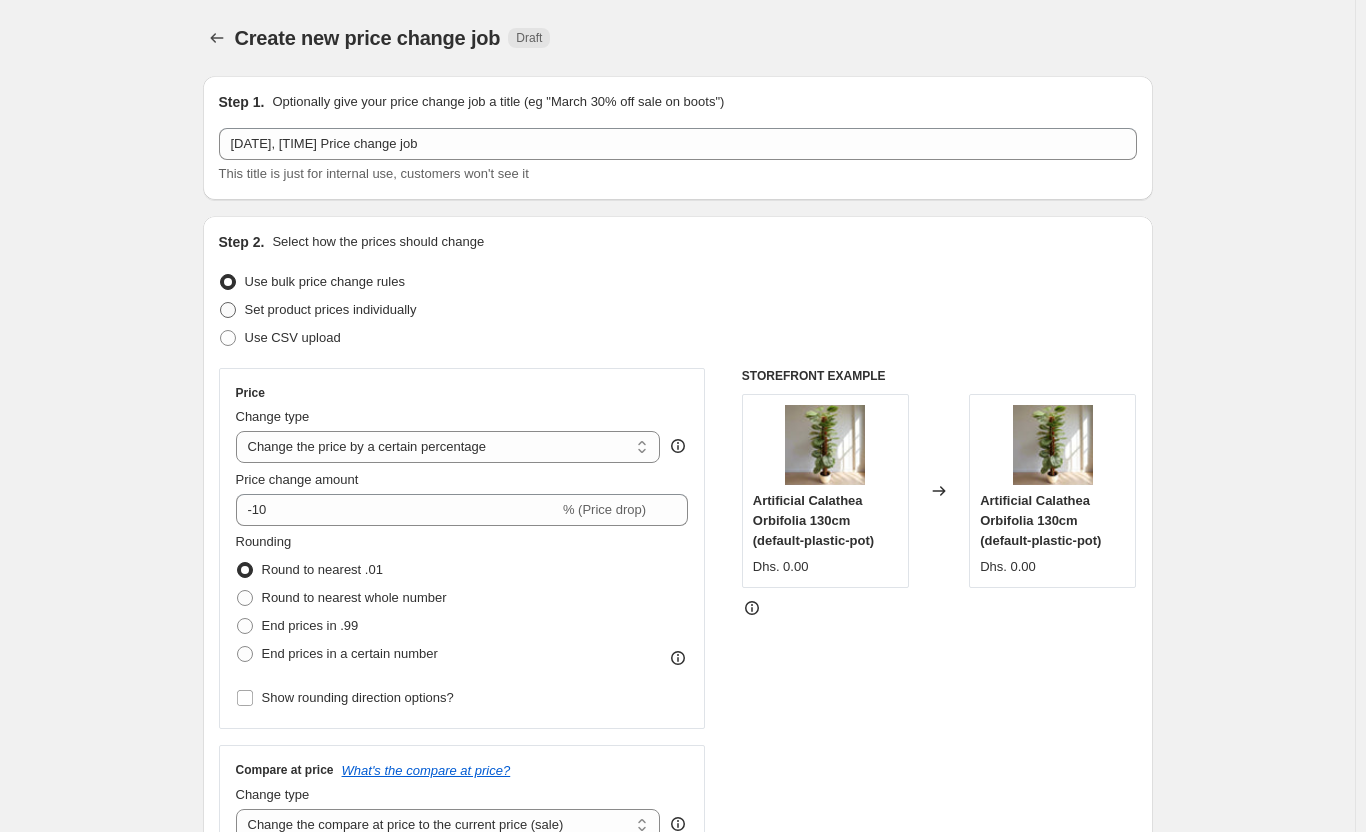 click on "Set product prices individually" at bounding box center [331, 309] 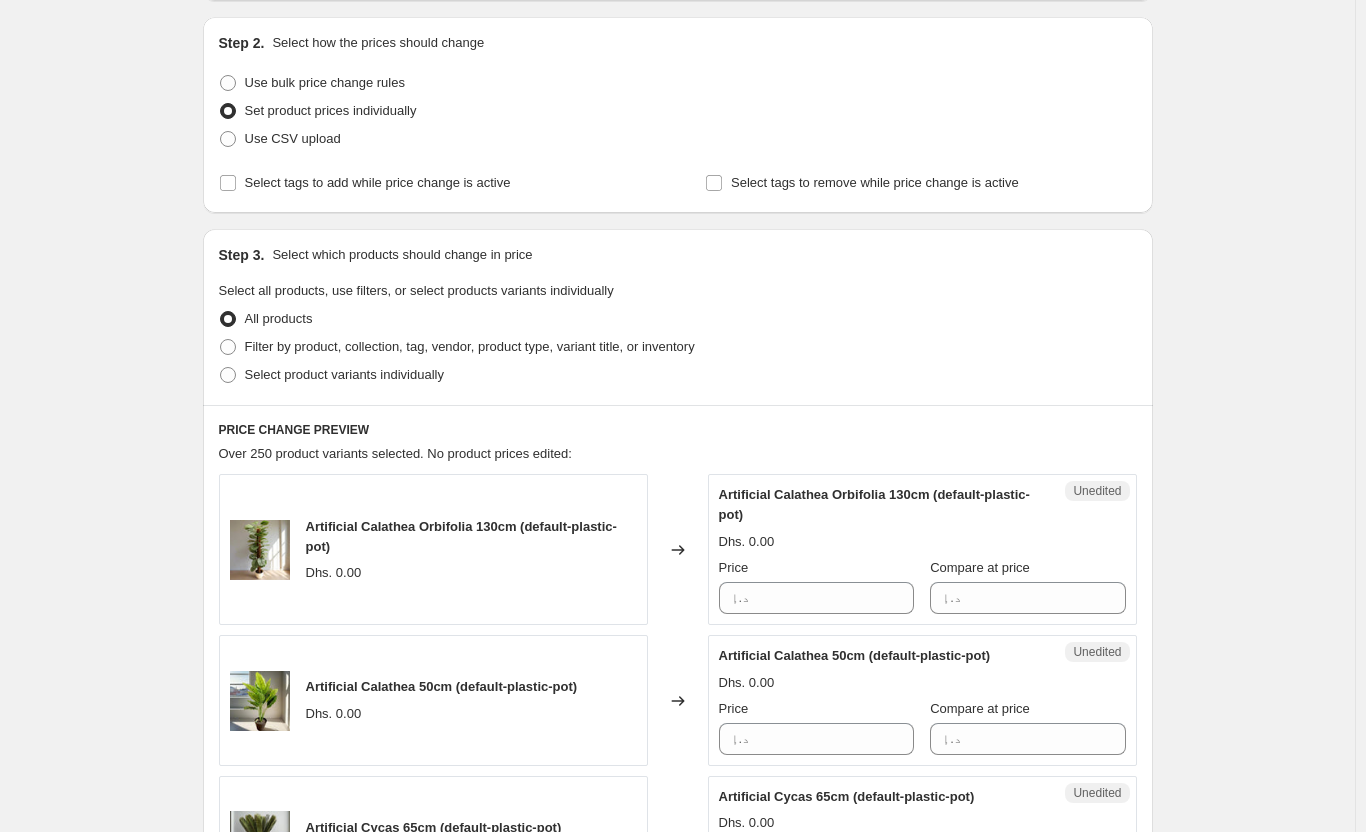 scroll, scrollTop: 267, scrollLeft: 0, axis: vertical 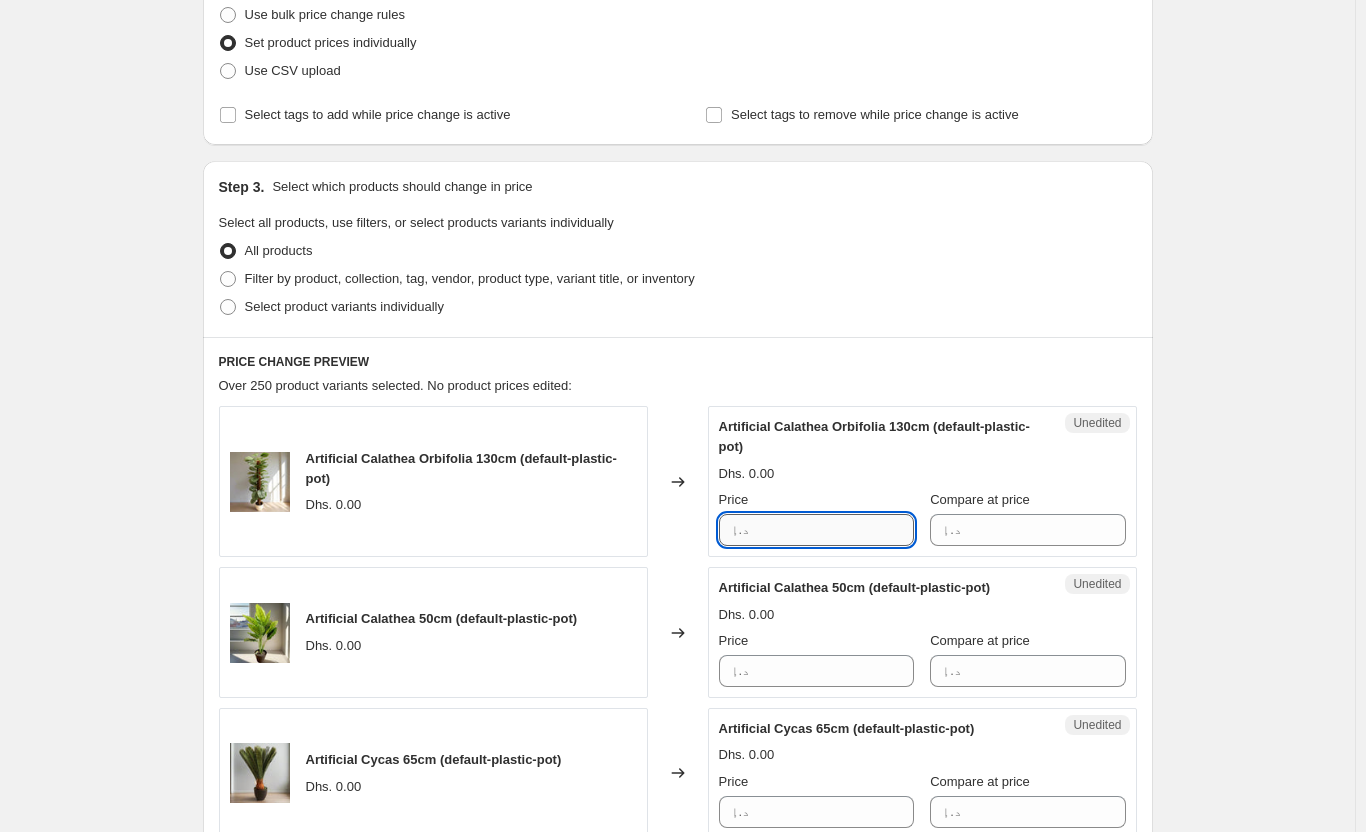 click on "Price" at bounding box center (835, 530) 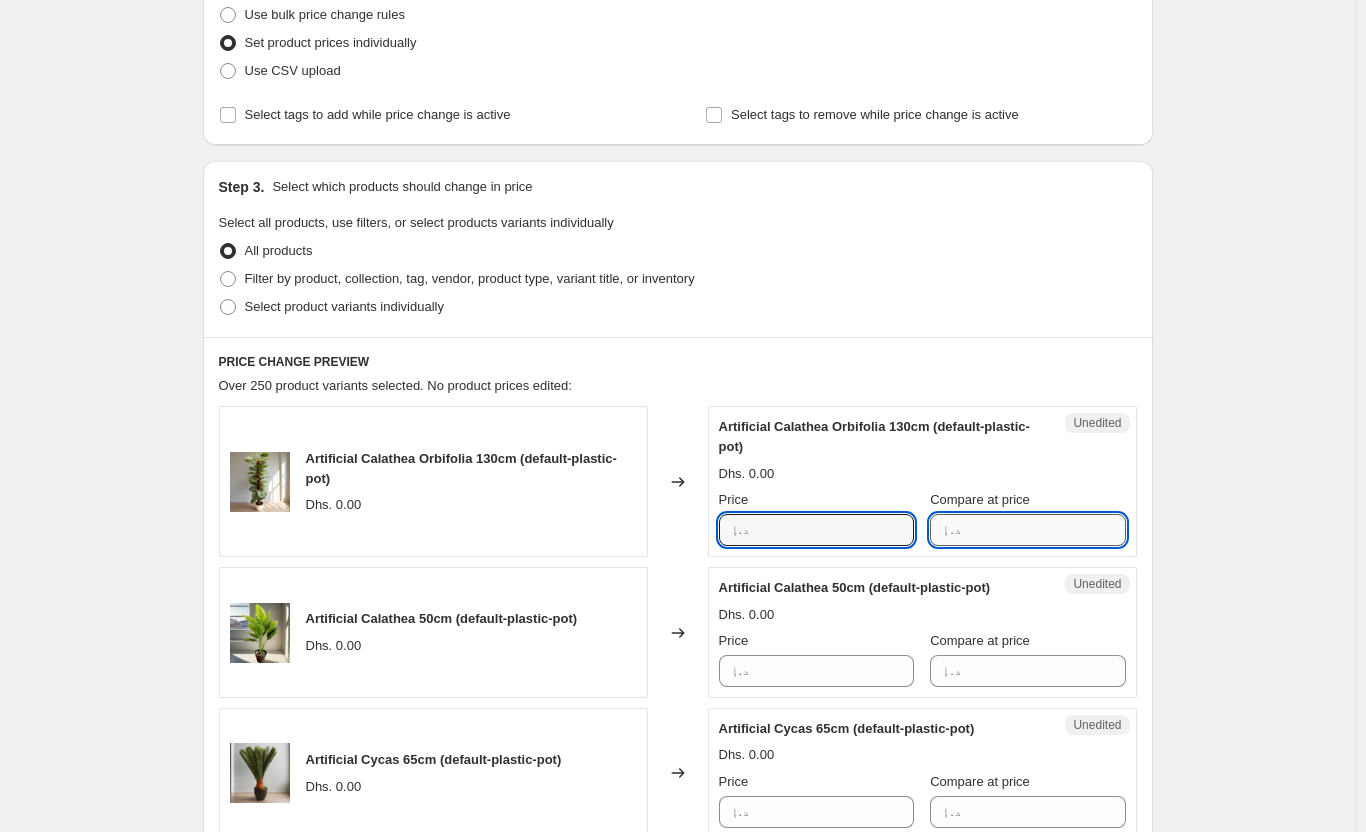 click on "Compare at price" at bounding box center (1047, 530) 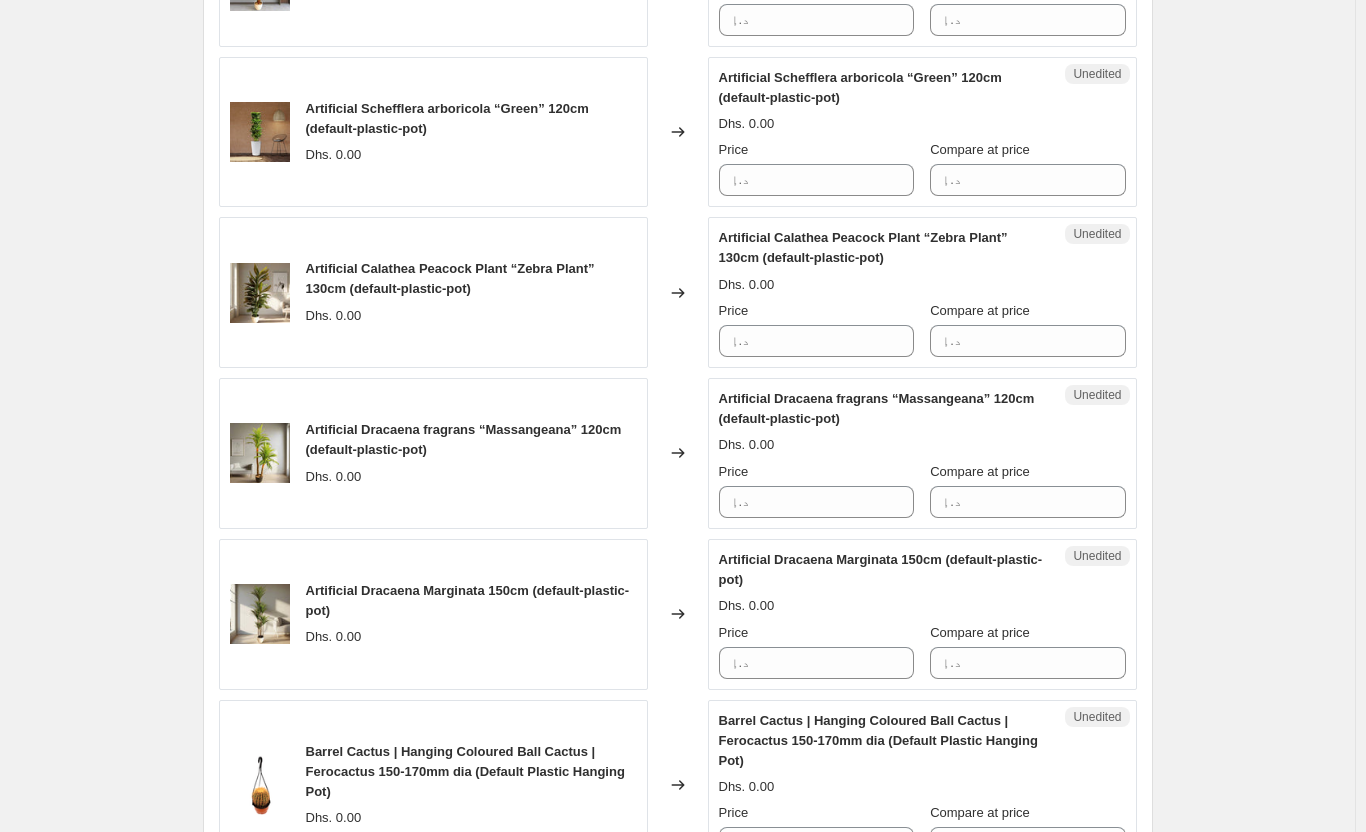 scroll, scrollTop: 400, scrollLeft: 0, axis: vertical 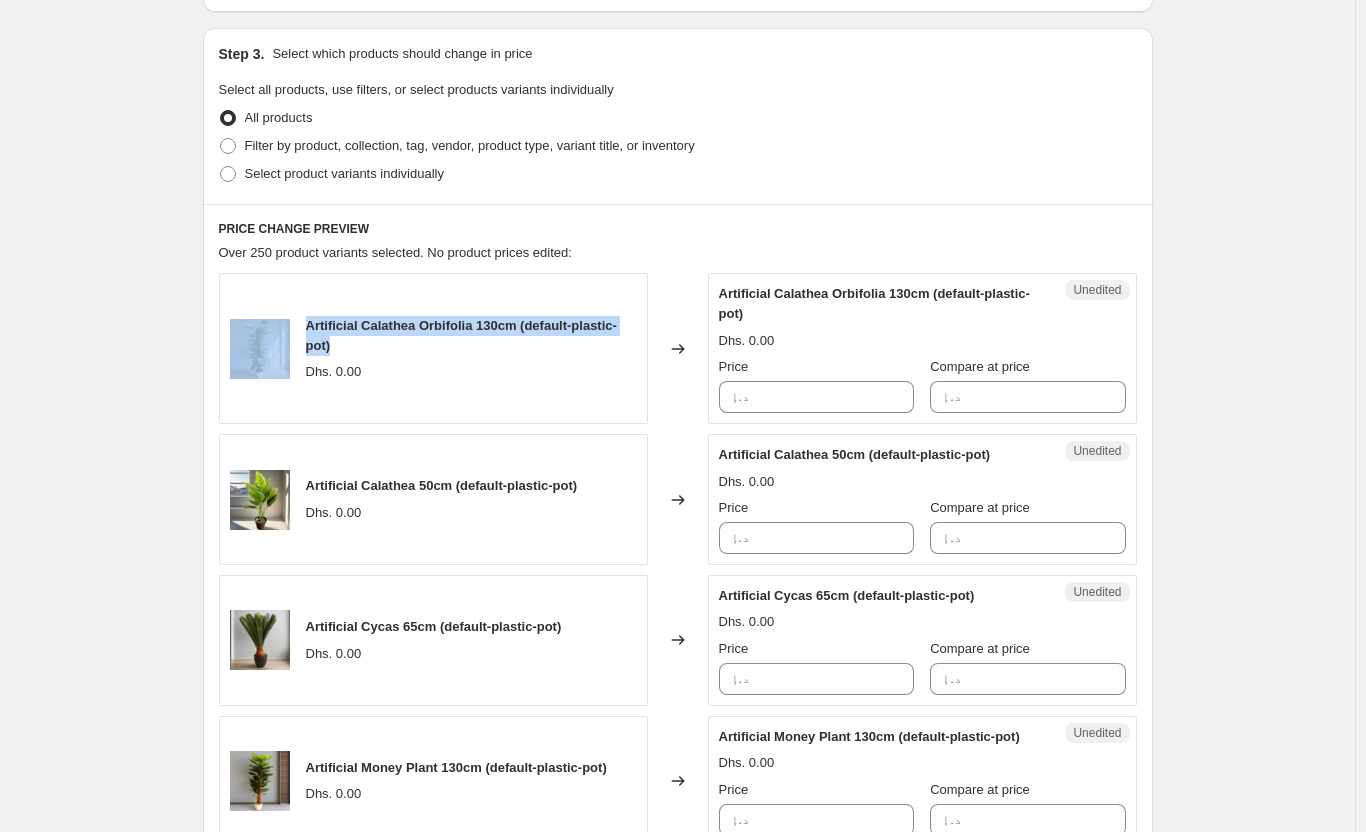 drag, startPoint x: 341, startPoint y: 348, endPoint x: 289, endPoint y: 331, distance: 54.708317 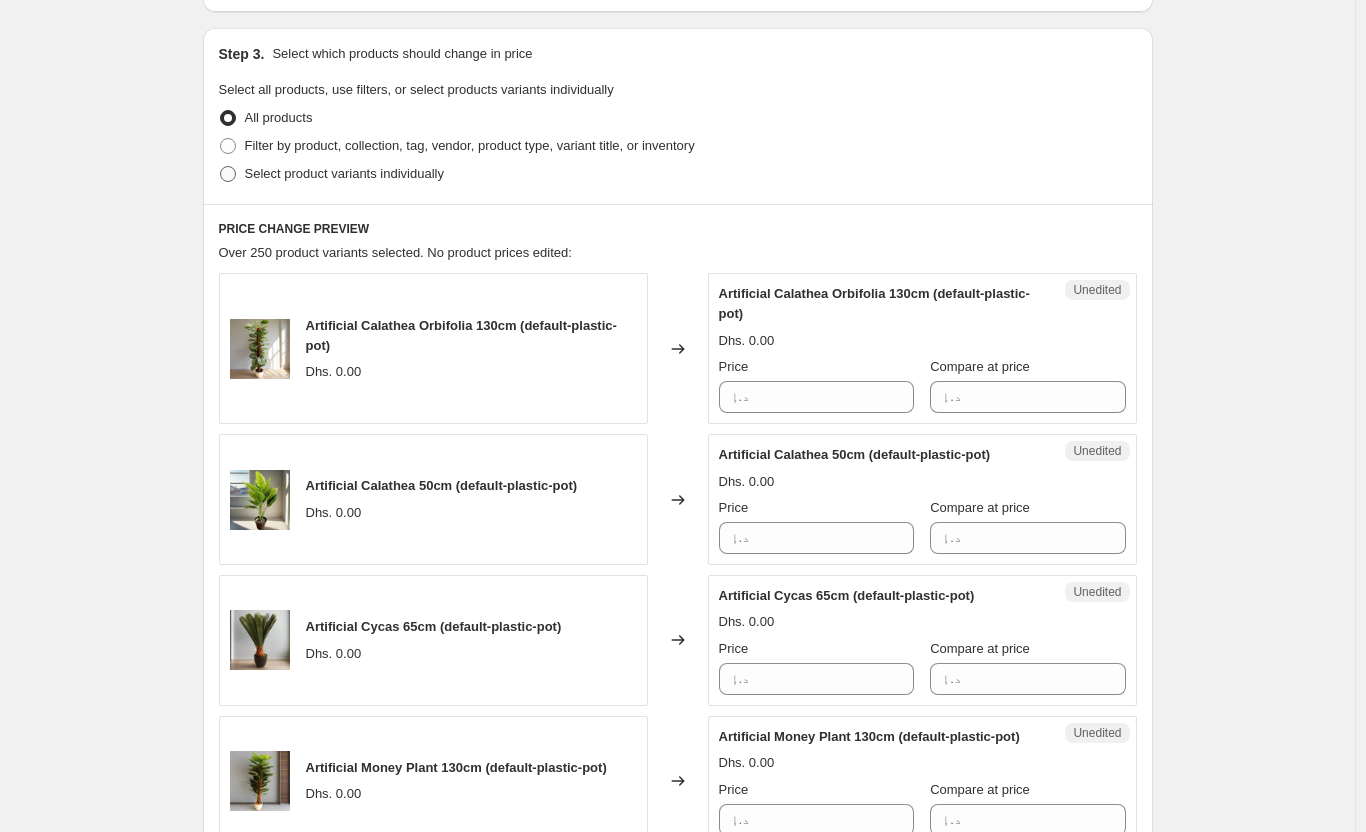 click at bounding box center [228, 174] 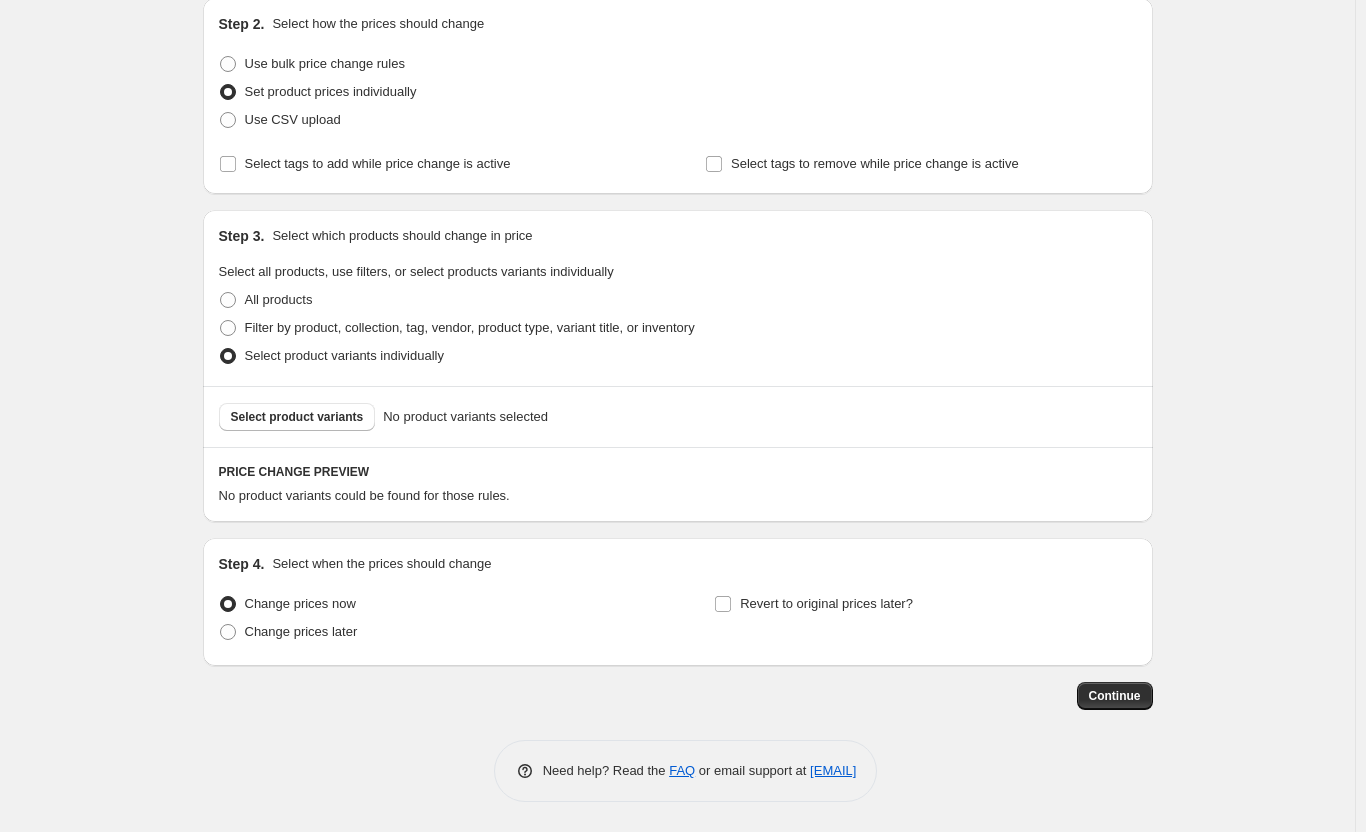 scroll, scrollTop: 218, scrollLeft: 0, axis: vertical 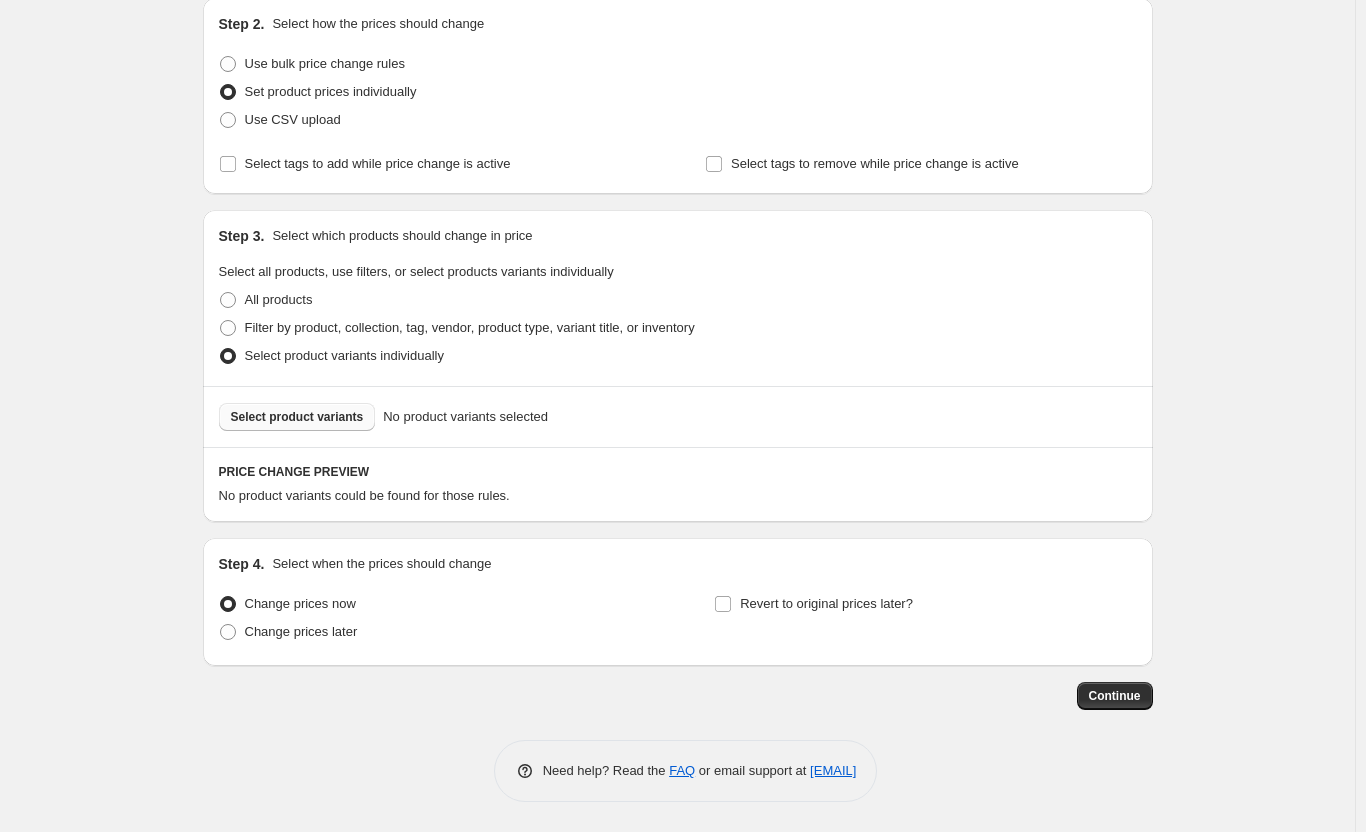 click on "Select product variants" at bounding box center (297, 417) 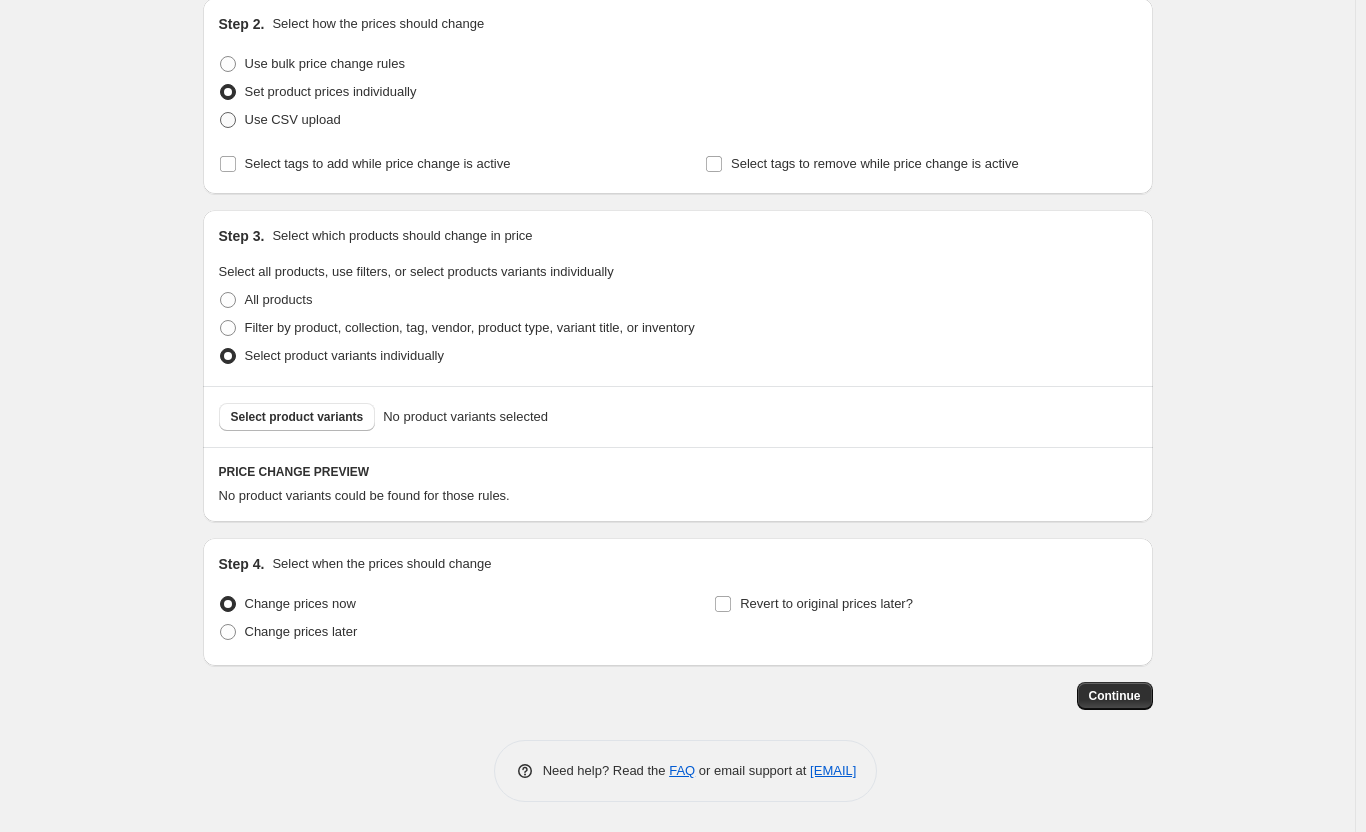 click at bounding box center (228, 120) 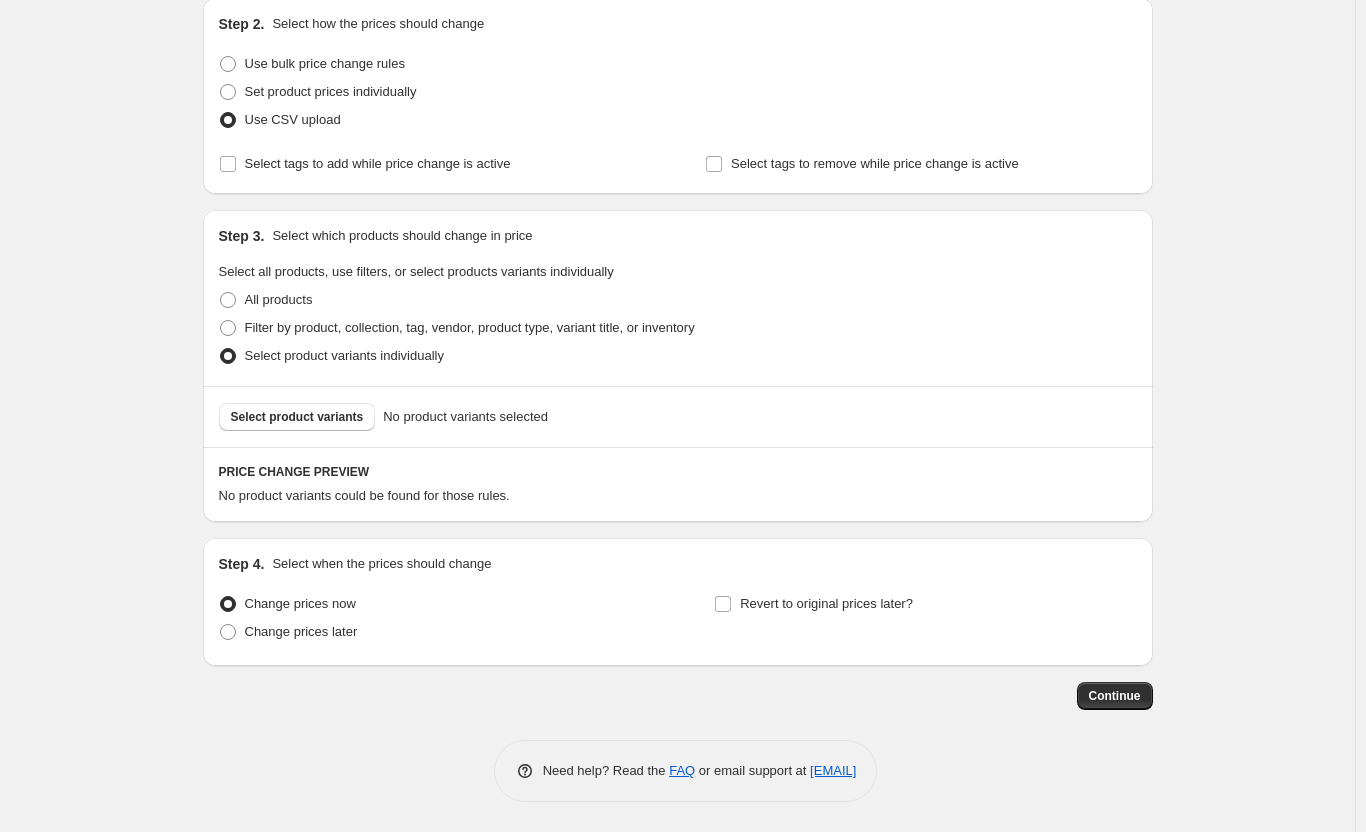 scroll, scrollTop: 60, scrollLeft: 0, axis: vertical 